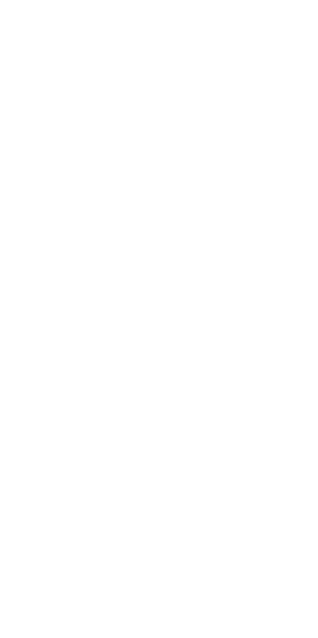 scroll, scrollTop: 0, scrollLeft: 0, axis: both 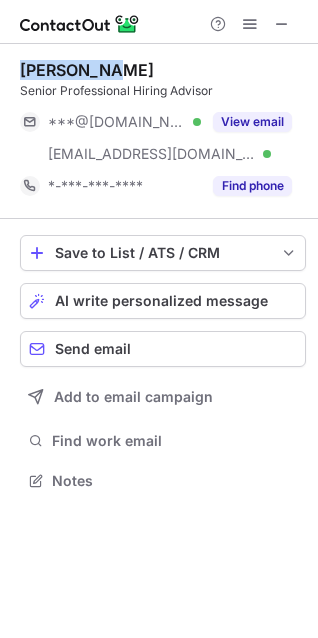 drag, startPoint x: 103, startPoint y: 68, endPoint x: 6, endPoint y: 65, distance: 97.04638 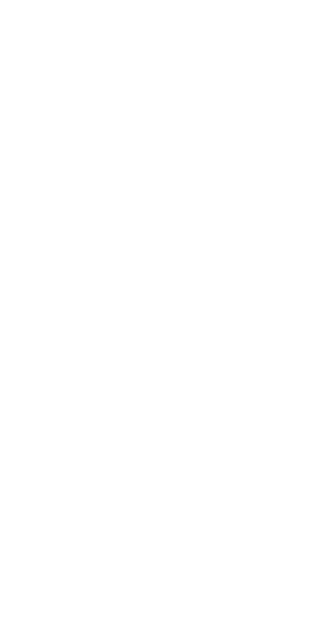scroll, scrollTop: 0, scrollLeft: 0, axis: both 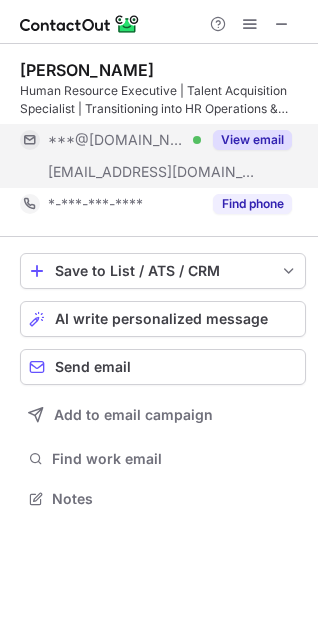 click on "View email" at bounding box center [252, 140] 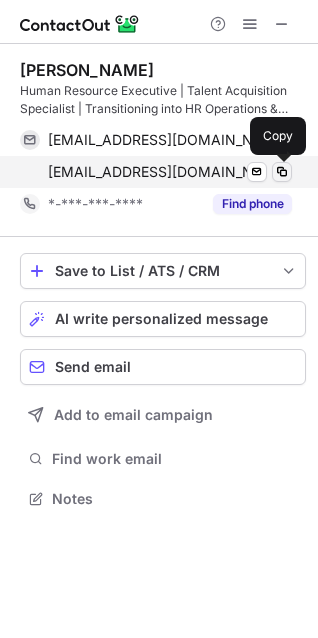 click at bounding box center (282, 172) 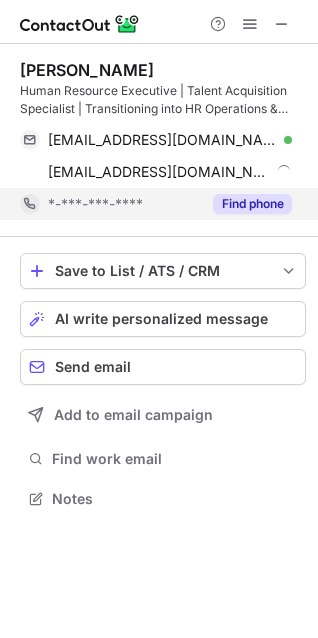 click on "Find phone" at bounding box center [252, 204] 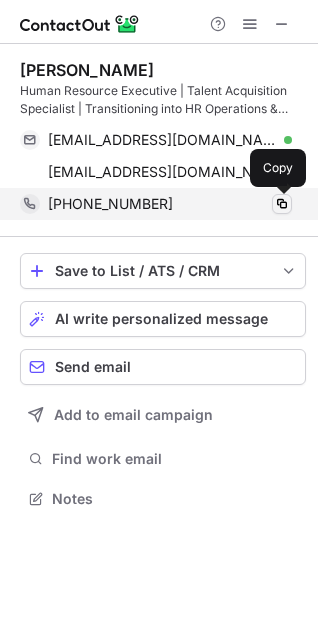 click at bounding box center [282, 204] 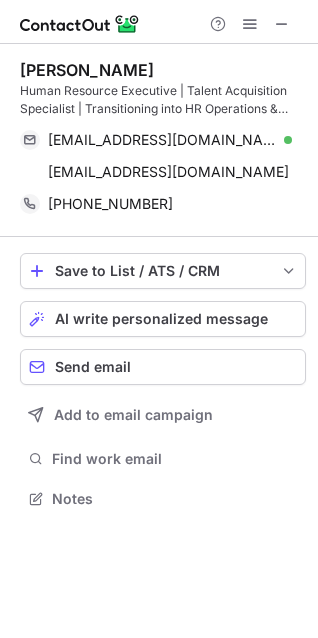 drag, startPoint x: 185, startPoint y: 64, endPoint x: -4, endPoint y: 69, distance: 189.06613 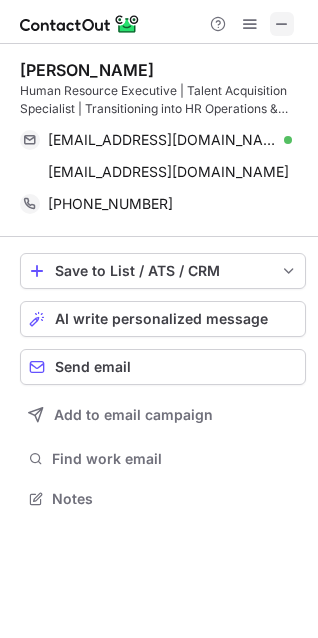 click at bounding box center (282, 24) 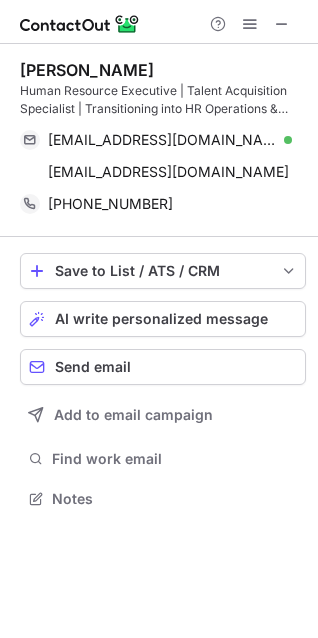 scroll, scrollTop: 440, scrollLeft: 318, axis: both 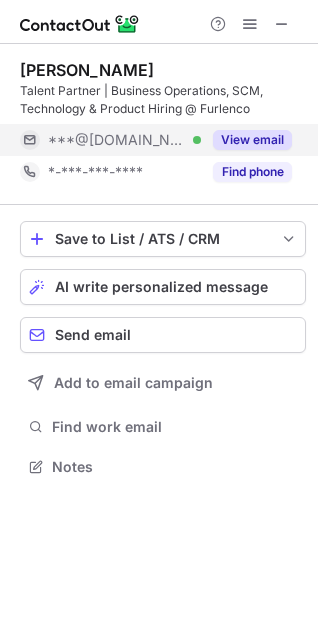 click on "View email" at bounding box center [252, 140] 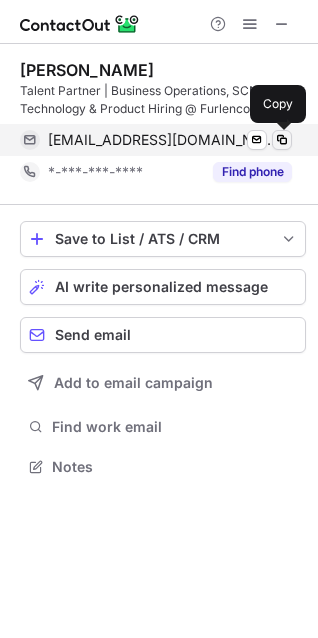 click at bounding box center [282, 140] 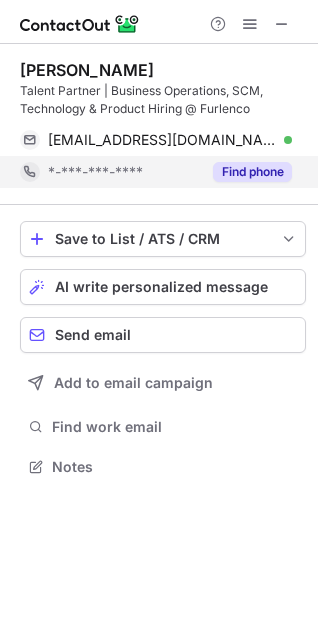 click on "Find phone" at bounding box center [252, 172] 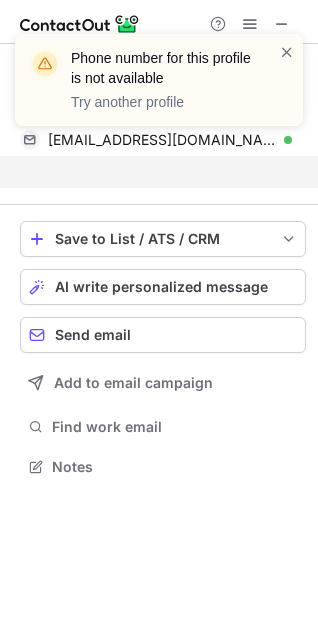 scroll, scrollTop: 420, scrollLeft: 318, axis: both 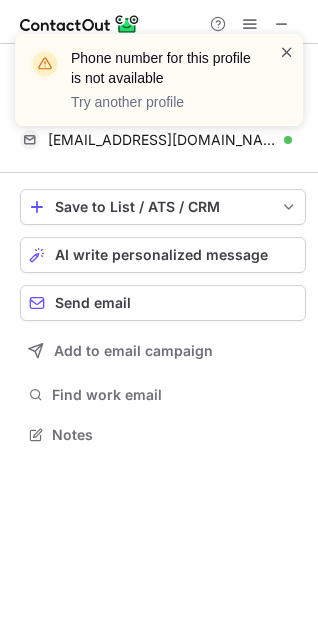 click at bounding box center (287, 52) 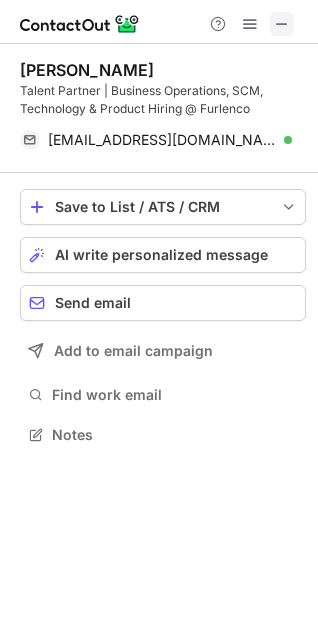 click at bounding box center (282, 24) 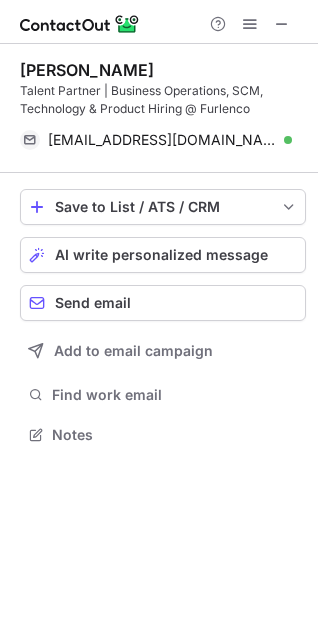 scroll, scrollTop: 440, scrollLeft: 318, axis: both 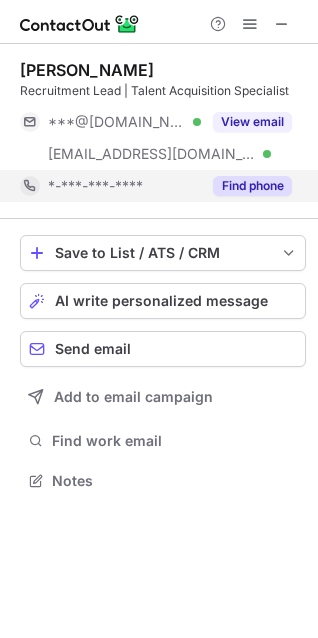 click on "Find phone" at bounding box center [252, 186] 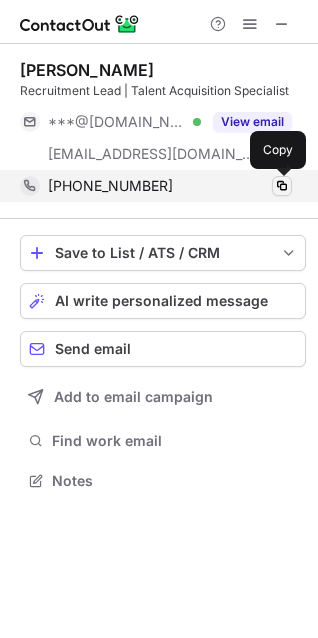 click at bounding box center [282, 186] 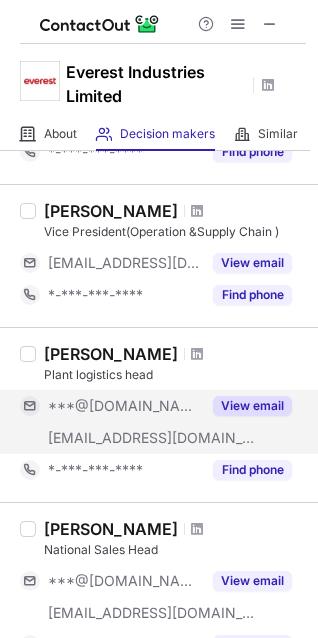 scroll, scrollTop: 374, scrollLeft: 0, axis: vertical 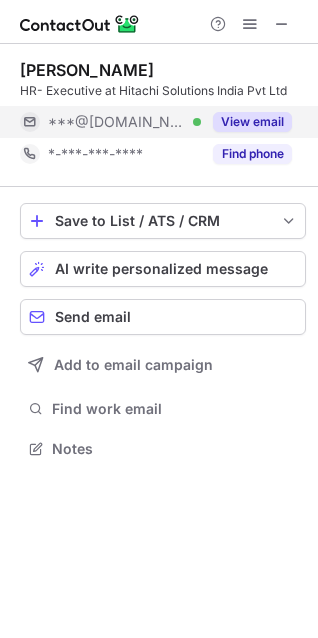 click on "View email" at bounding box center [252, 122] 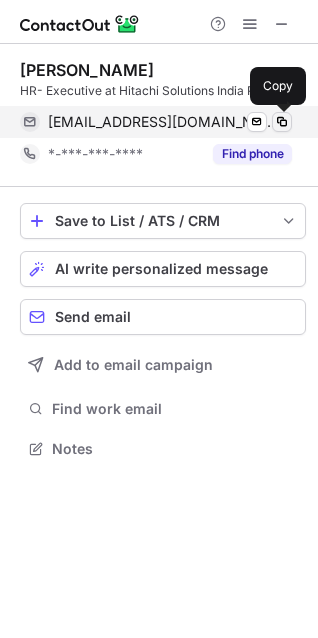 click at bounding box center (282, 122) 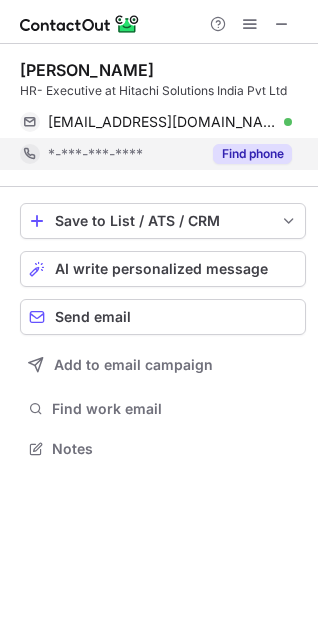 click on "Find phone" at bounding box center [252, 154] 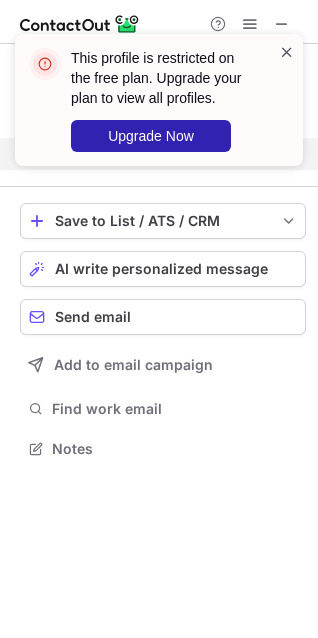 click at bounding box center (287, 52) 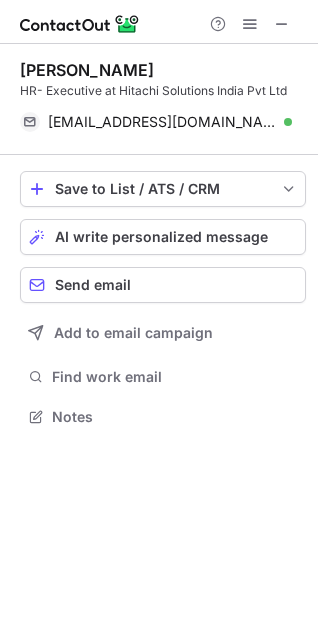 scroll, scrollTop: 402, scrollLeft: 318, axis: both 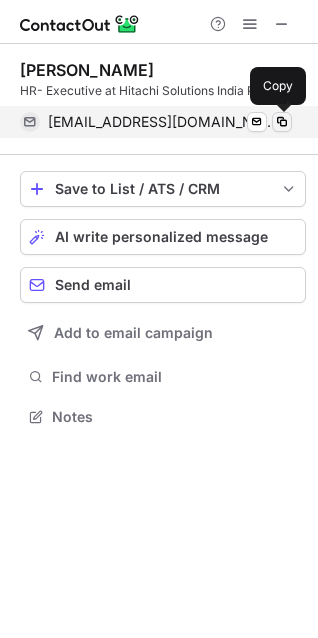 click at bounding box center (282, 122) 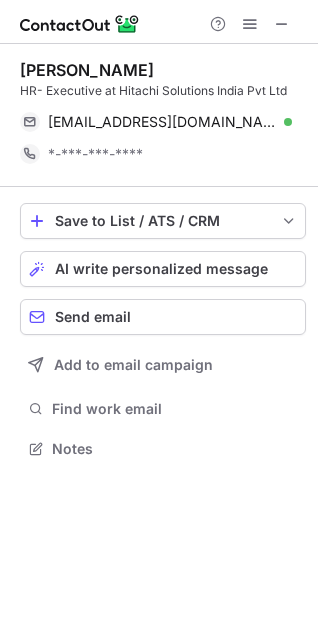 scroll, scrollTop: 10, scrollLeft: 10, axis: both 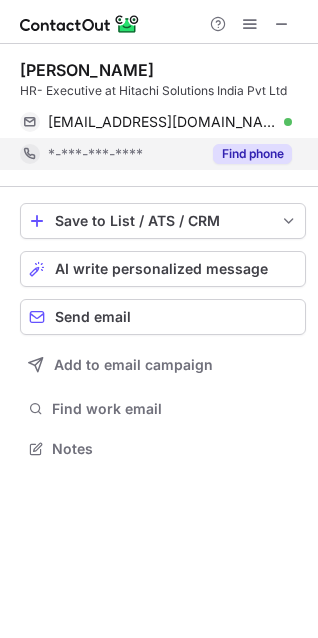 click on "Find phone" at bounding box center (252, 154) 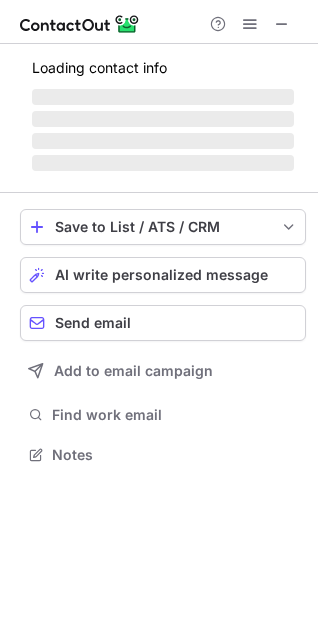scroll, scrollTop: 440, scrollLeft: 318, axis: both 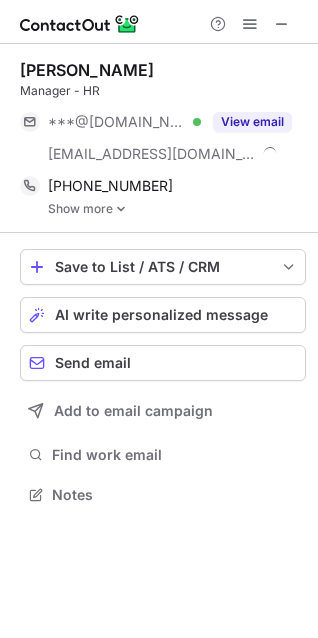 click on "Show more" at bounding box center (177, 209) 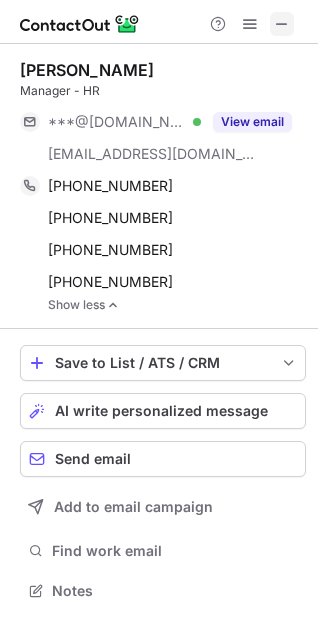 click at bounding box center [282, 24] 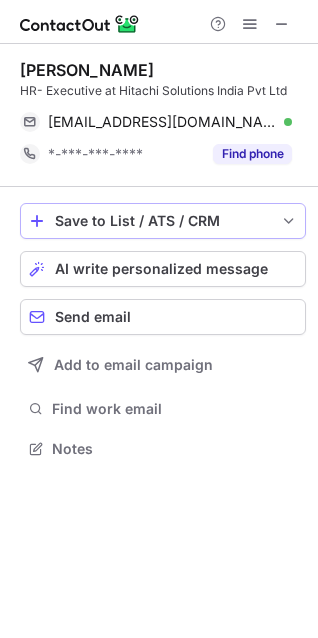 scroll, scrollTop: 434, scrollLeft: 318, axis: both 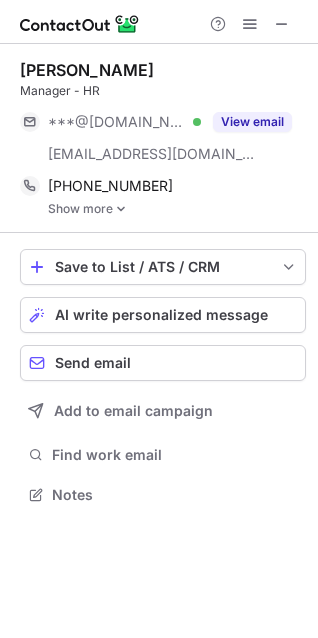 click at bounding box center (121, 209) 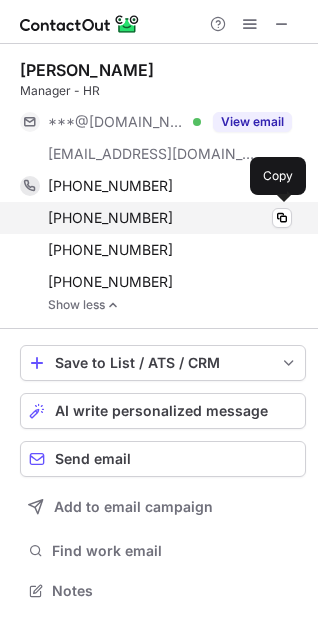 scroll, scrollTop: 10, scrollLeft: 10, axis: both 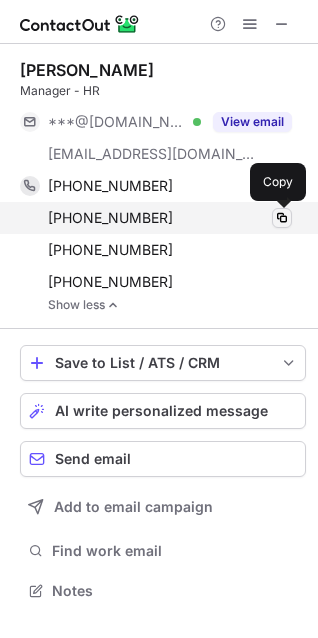 click at bounding box center (282, 218) 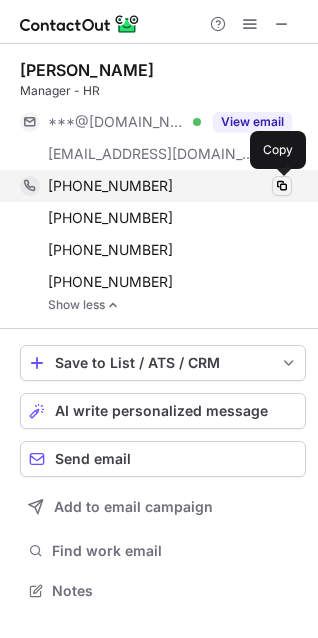 click at bounding box center (282, 186) 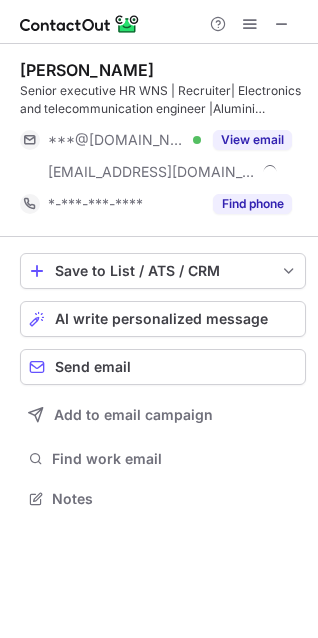 scroll, scrollTop: 0, scrollLeft: 0, axis: both 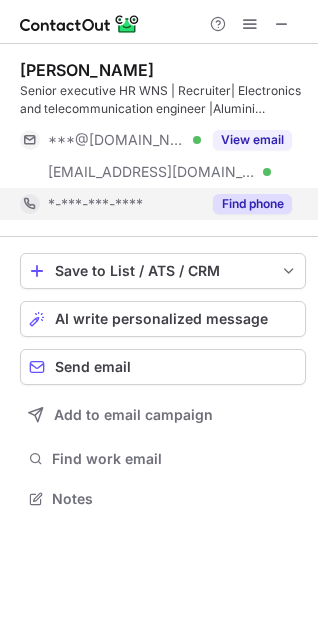 click on "Find phone" at bounding box center (252, 204) 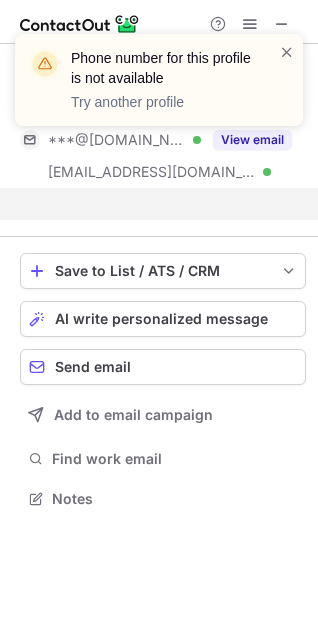 scroll, scrollTop: 452, scrollLeft: 318, axis: both 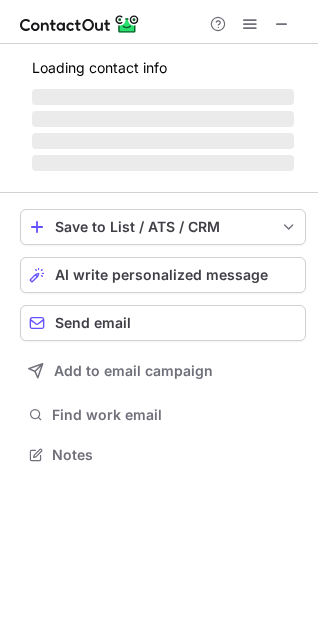click on "‌" at bounding box center (163, 163) 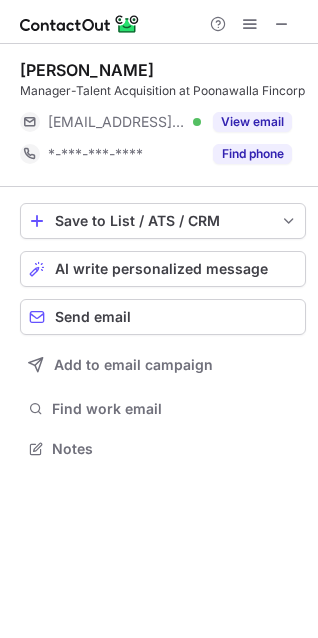 scroll, scrollTop: 434, scrollLeft: 318, axis: both 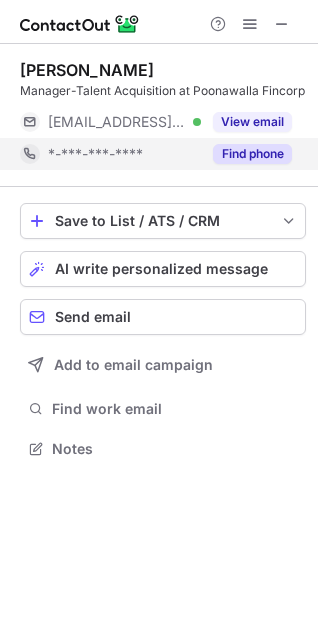 click on "Find phone" at bounding box center [252, 154] 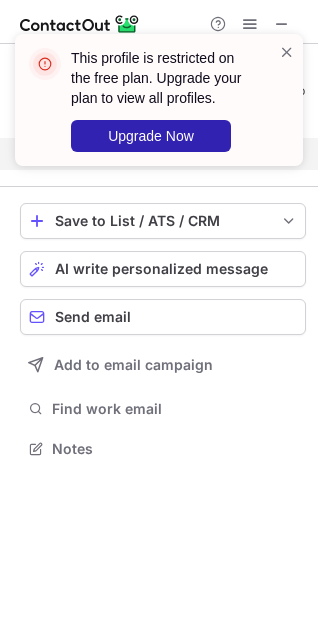scroll, scrollTop: 402, scrollLeft: 318, axis: both 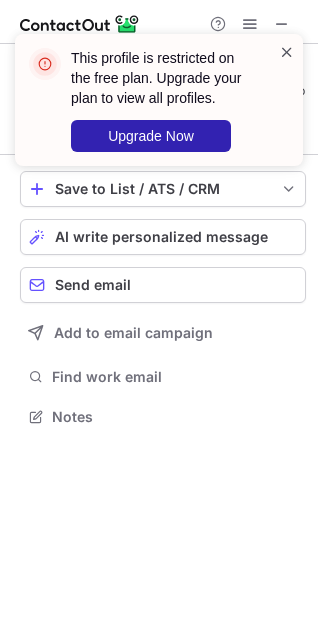 click at bounding box center (287, 52) 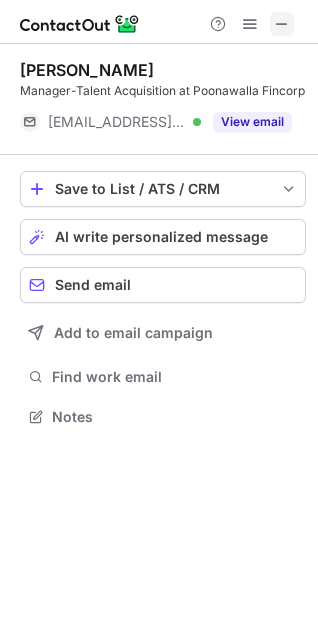 click at bounding box center (282, 24) 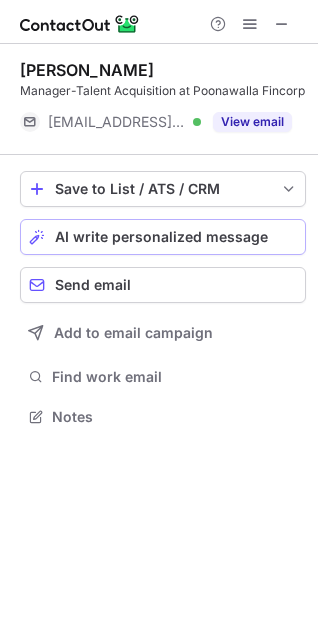 scroll, scrollTop: 10, scrollLeft: 10, axis: both 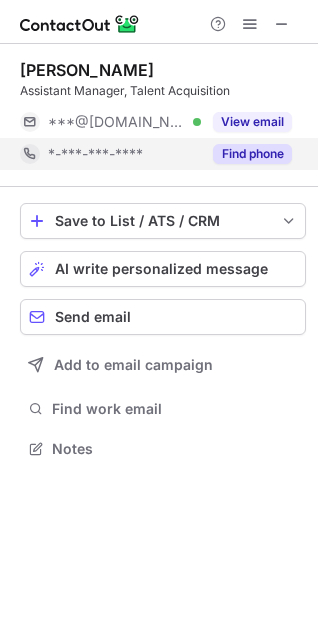 click on "Find phone" at bounding box center (252, 154) 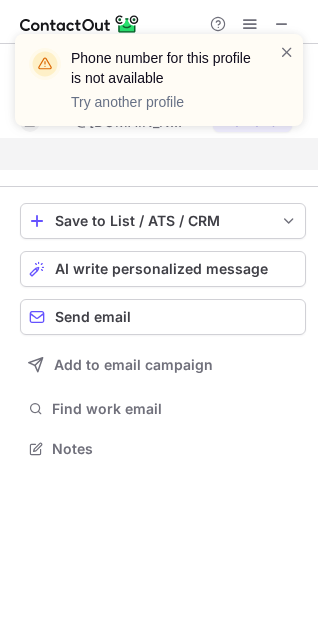 scroll, scrollTop: 402, scrollLeft: 318, axis: both 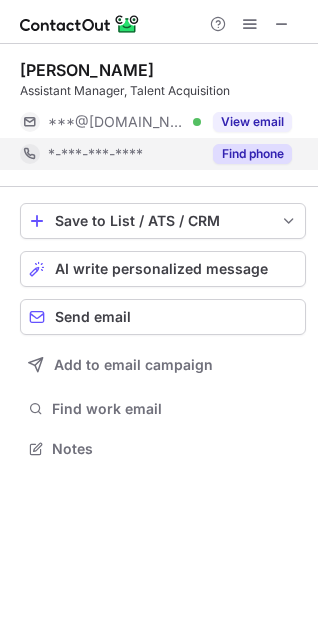 click on "Find phone" at bounding box center [252, 154] 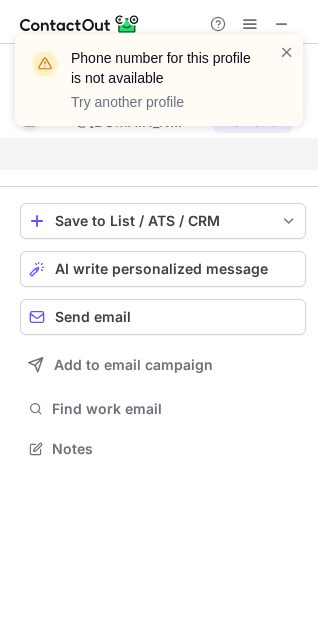 scroll, scrollTop: 402, scrollLeft: 318, axis: both 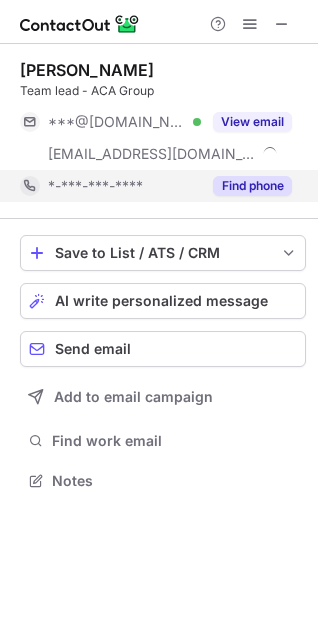 drag, startPoint x: 21, startPoint y: 163, endPoint x: 239, endPoint y: 183, distance: 218.91551 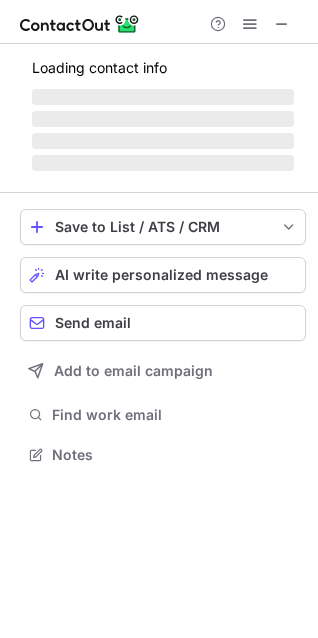 scroll, scrollTop: 440, scrollLeft: 318, axis: both 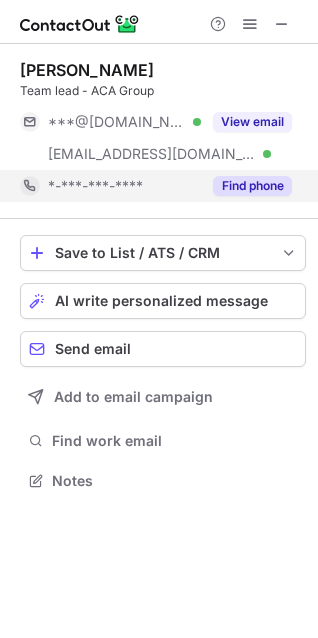 click on "Find phone" at bounding box center [252, 186] 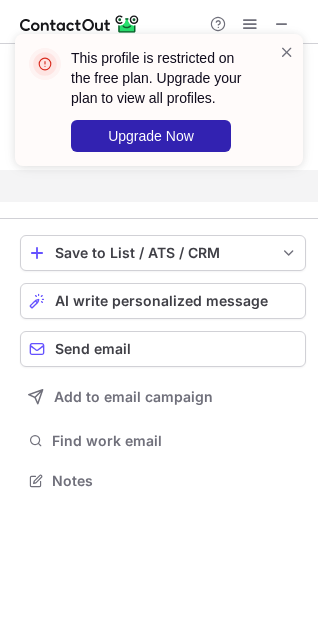 scroll, scrollTop: 434, scrollLeft: 318, axis: both 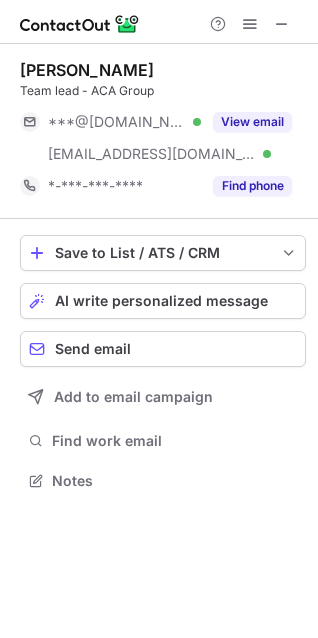 click on "Find phone" at bounding box center [252, 186] 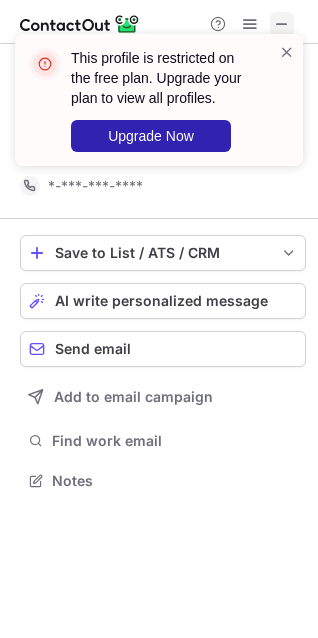 click on "This profile is restricted on the free plan. Upgrade your plan to view all profiles. Upgrade Now [PERSON_NAME] Team lead - ACA Group ***@[DOMAIN_NAME] Verified [EMAIL_ADDRESS][DOMAIN_NAME] Verified View email *-***-***-**** Save to List / ATS / CRM List Select Lever Connect Greenhouse Connect Salesforce Connect Hubspot Connect Bullhorn Connect Zapier (100+ Applications) Connect Request a new integration AI write personalized message Send email Add to email campaign Find work email Notes" at bounding box center [159, 319] 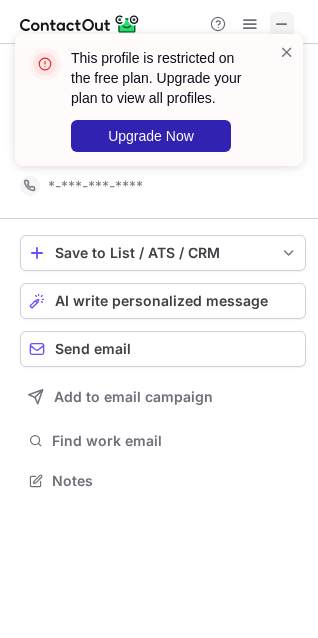 scroll, scrollTop: 440, scrollLeft: 318, axis: both 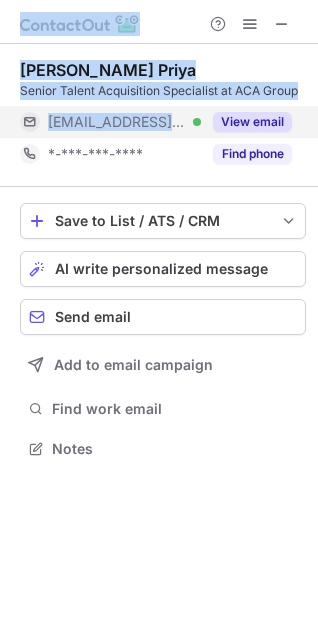 drag, startPoint x: 297, startPoint y: 25, endPoint x: 199, endPoint y: 107, distance: 127.78106 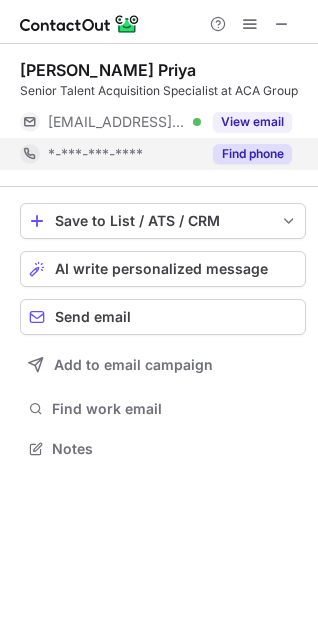 click on "Find phone" at bounding box center [246, 154] 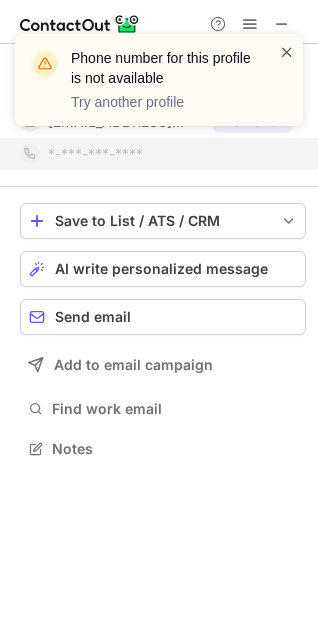 click at bounding box center (287, 52) 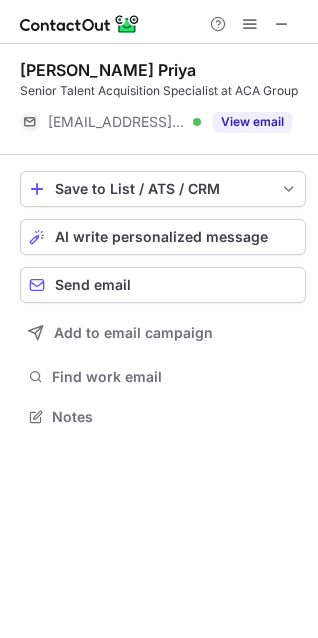 scroll, scrollTop: 402, scrollLeft: 318, axis: both 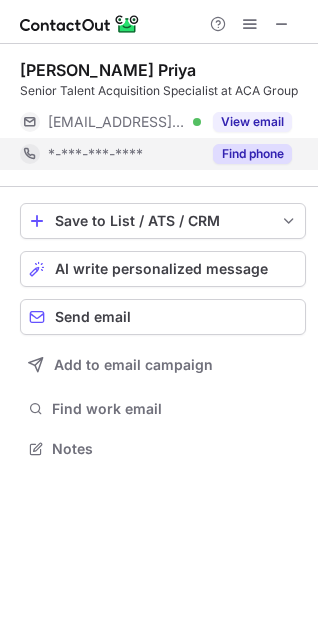 click on "Find phone" at bounding box center [252, 154] 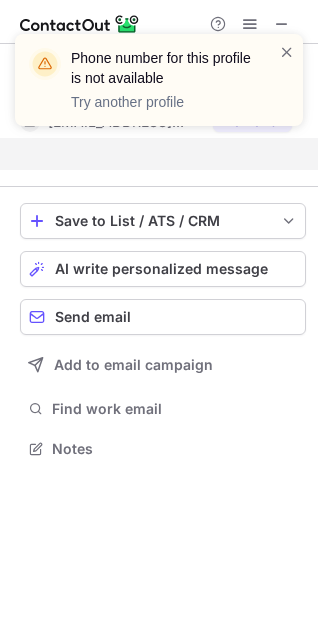 scroll, scrollTop: 402, scrollLeft: 318, axis: both 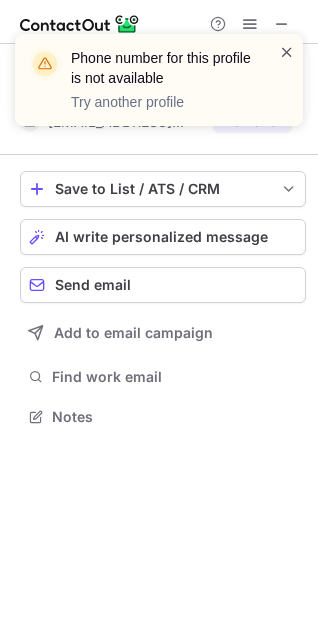 click at bounding box center (287, 52) 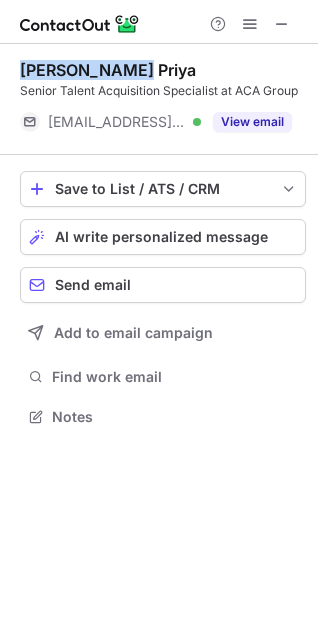 drag, startPoint x: 136, startPoint y: 70, endPoint x: 15, endPoint y: 64, distance: 121.14867 